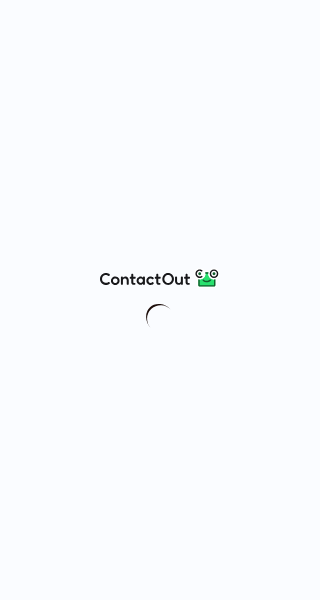 scroll, scrollTop: 0, scrollLeft: 0, axis: both 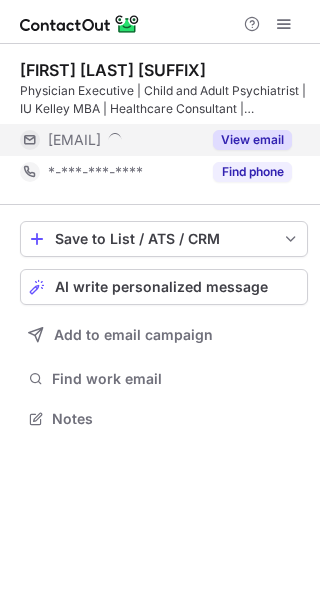 click on "***@cbhphilly.org" at bounding box center [74, 140] 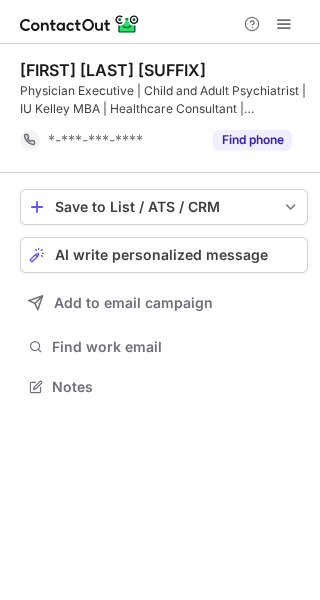 scroll, scrollTop: 373, scrollLeft: 320, axis: both 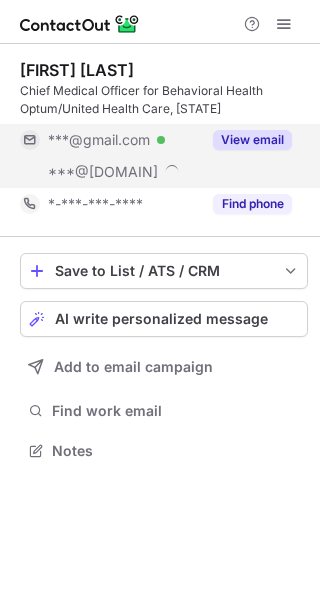 click on "View email" at bounding box center (252, 140) 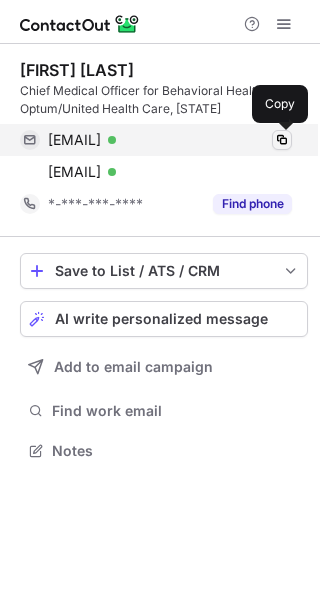 click at bounding box center (282, 140) 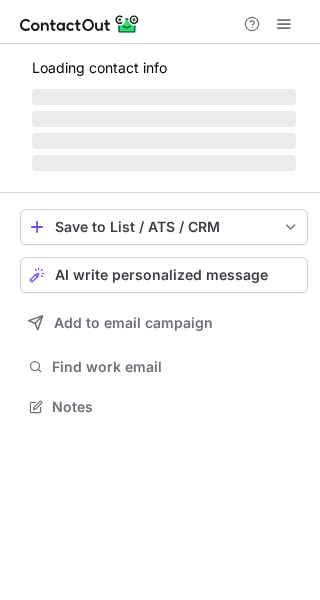 scroll, scrollTop: 0, scrollLeft: 0, axis: both 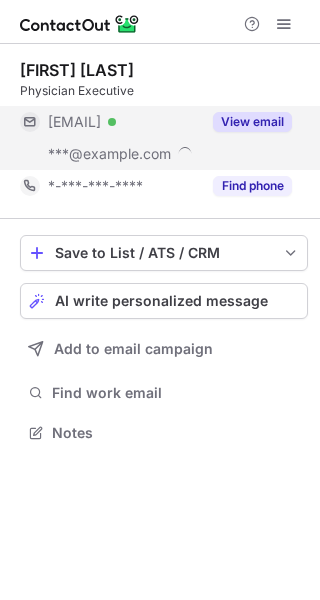 click on "***@aol.com" at bounding box center [74, 122] 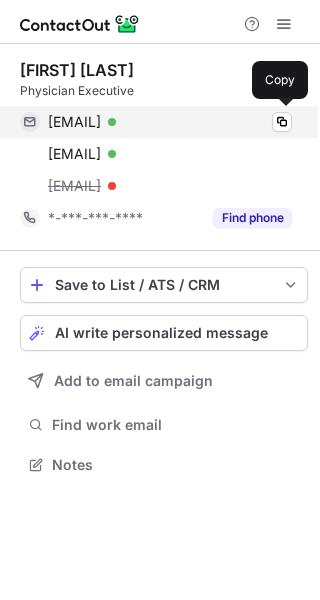 scroll, scrollTop: 10, scrollLeft: 10, axis: both 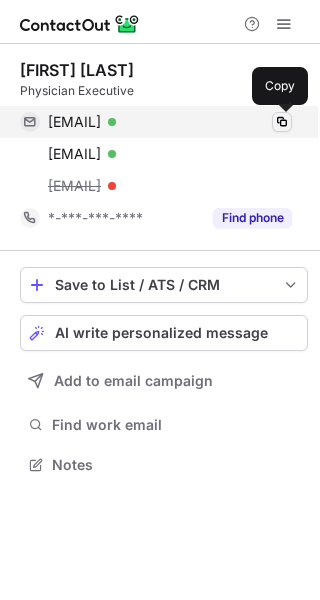 click at bounding box center [282, 122] 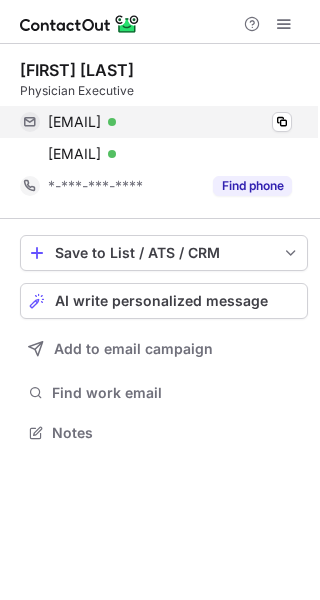 scroll, scrollTop: 419, scrollLeft: 320, axis: both 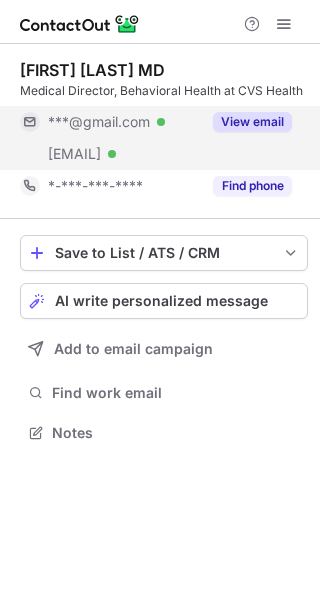 click on "***@gmail.com Verified" at bounding box center [124, 122] 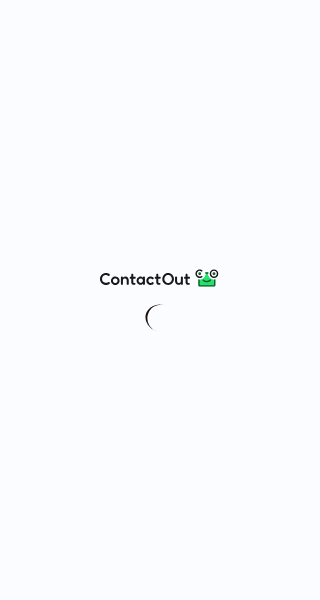scroll, scrollTop: 0, scrollLeft: 0, axis: both 